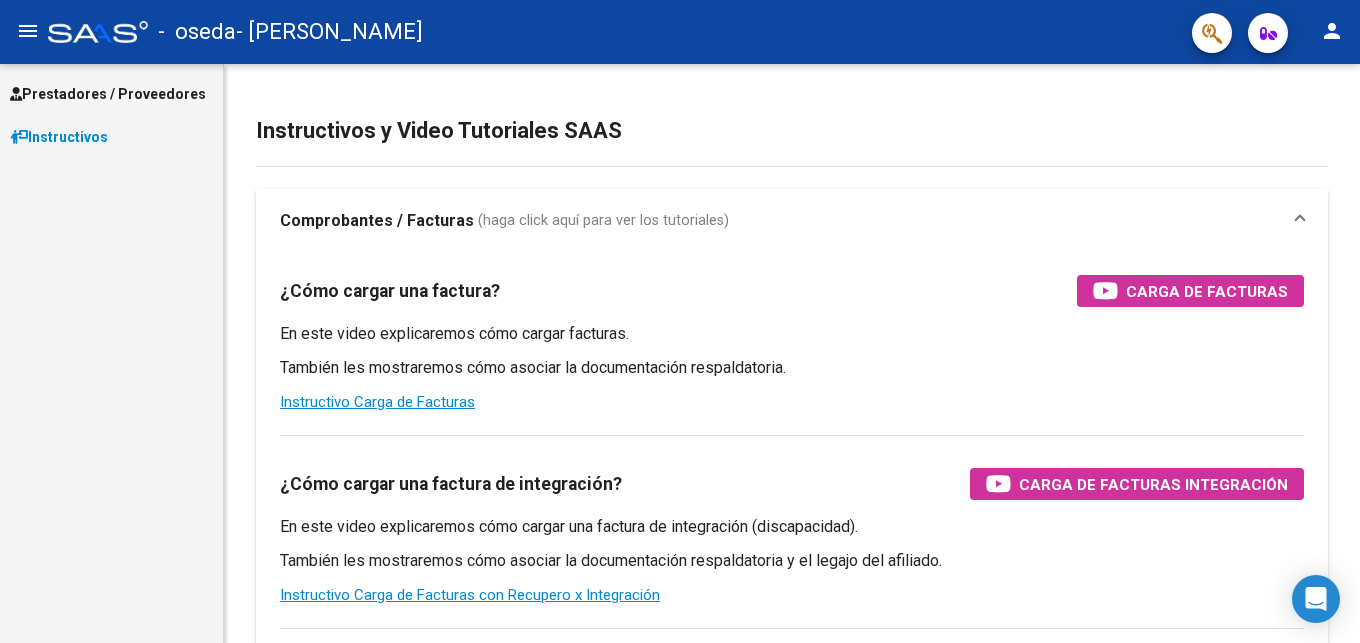 scroll, scrollTop: 0, scrollLeft: 0, axis: both 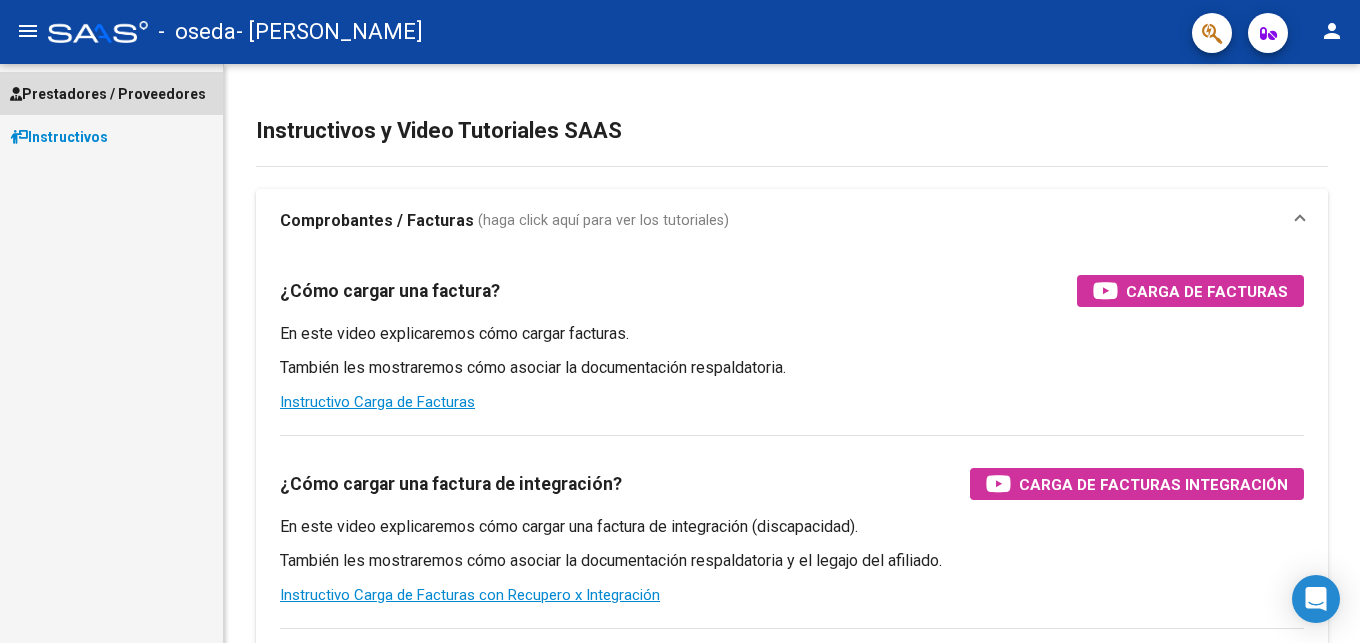 click on "Prestadores / Proveedores" at bounding box center (108, 94) 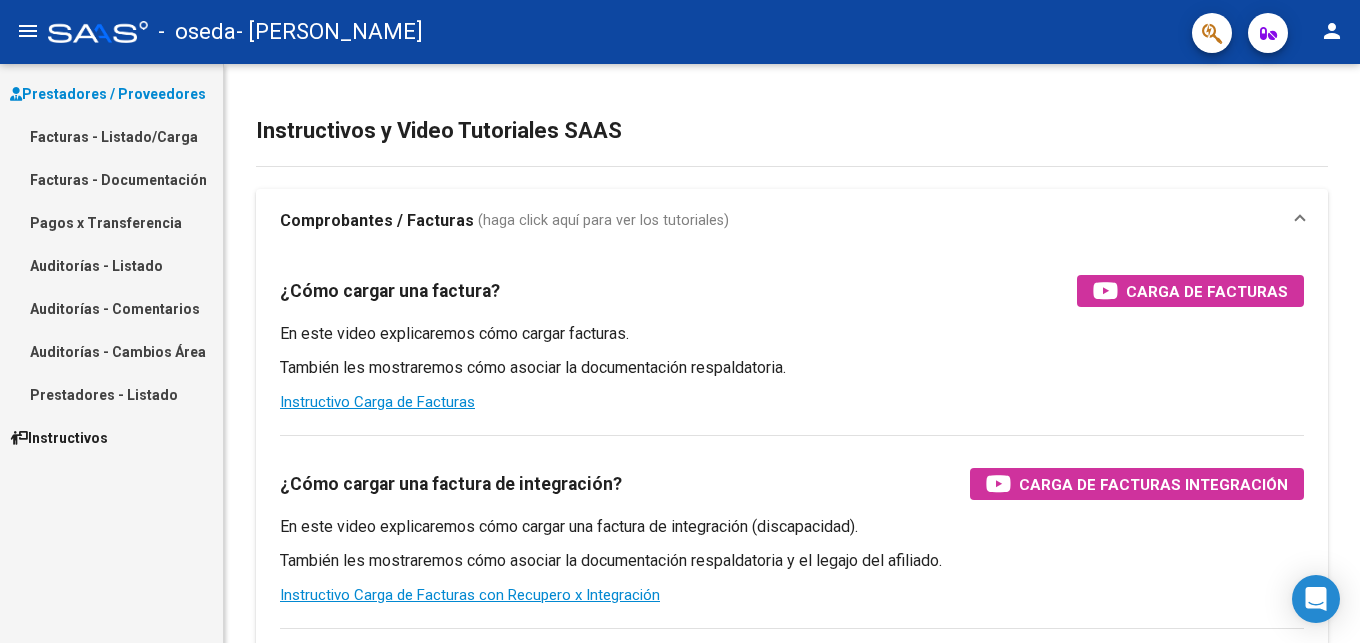 click on "Facturas - Listado/Carga" at bounding box center [111, 136] 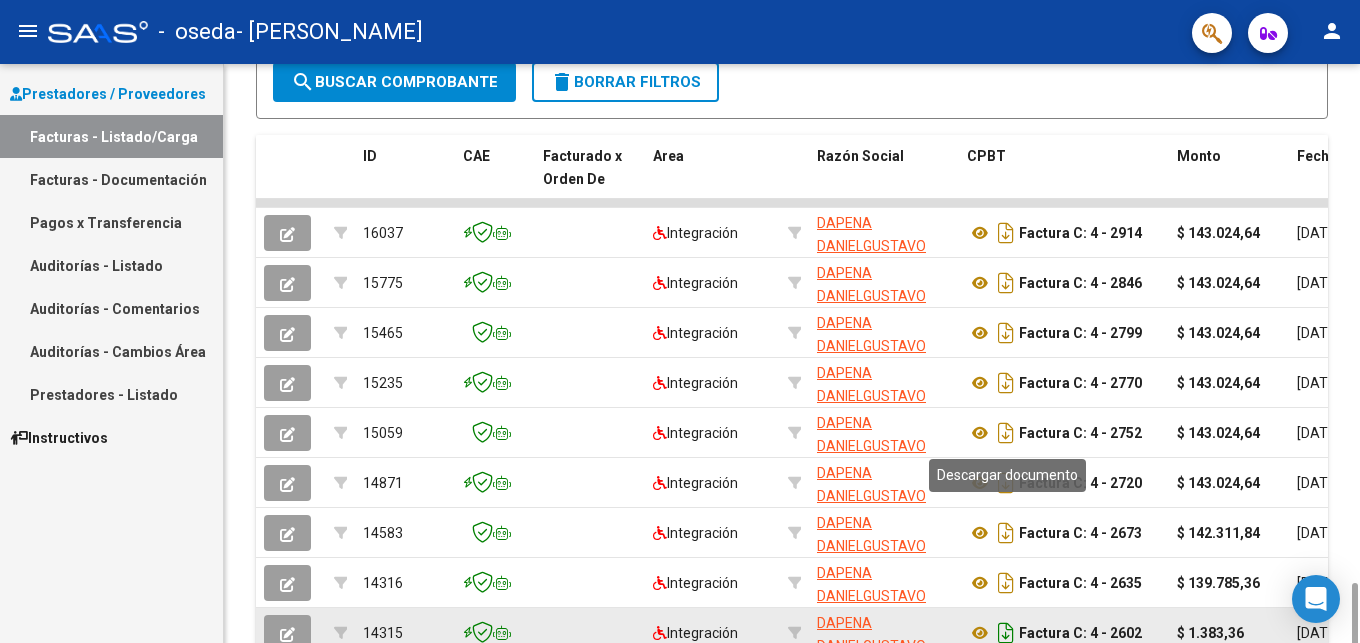 scroll, scrollTop: 688, scrollLeft: 0, axis: vertical 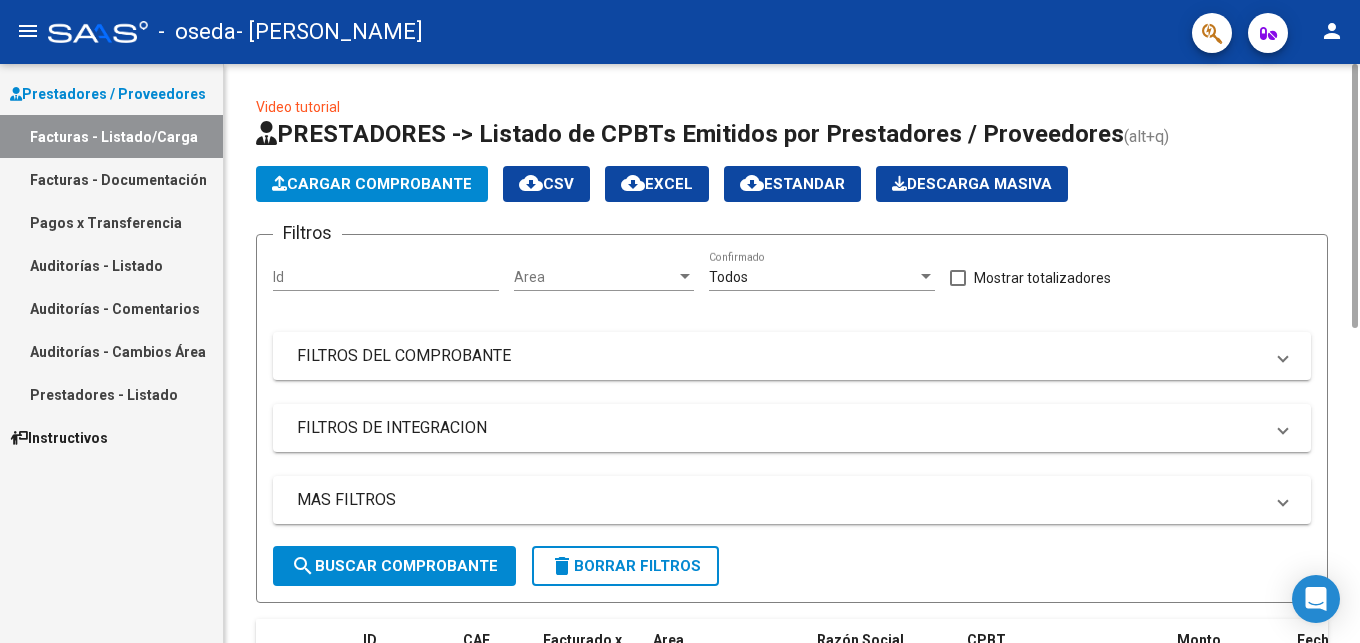 click on "Cargar Comprobante" 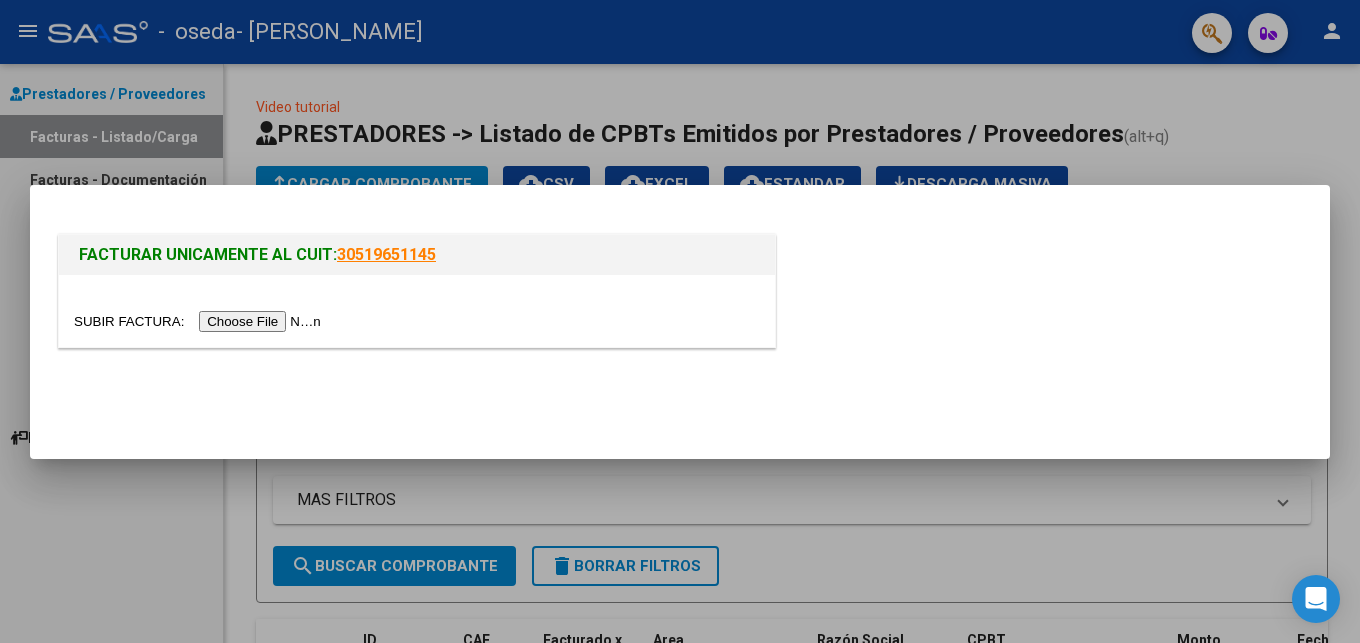 click at bounding box center [200, 321] 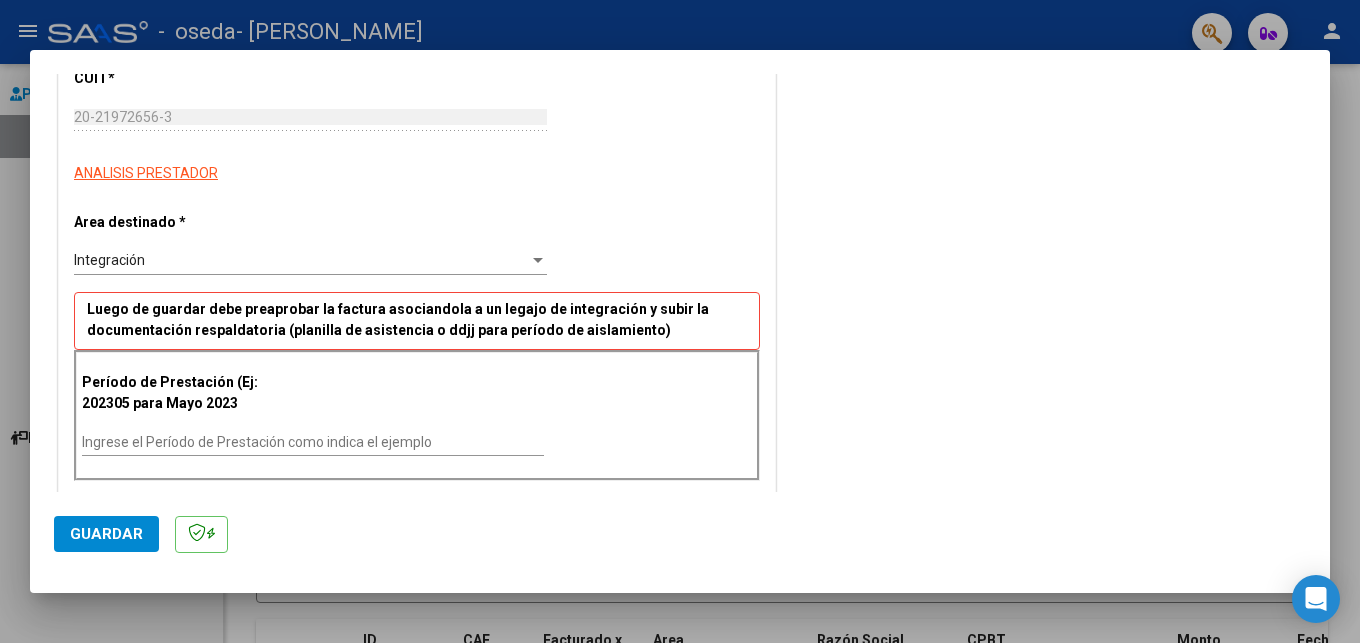 scroll, scrollTop: 306, scrollLeft: 0, axis: vertical 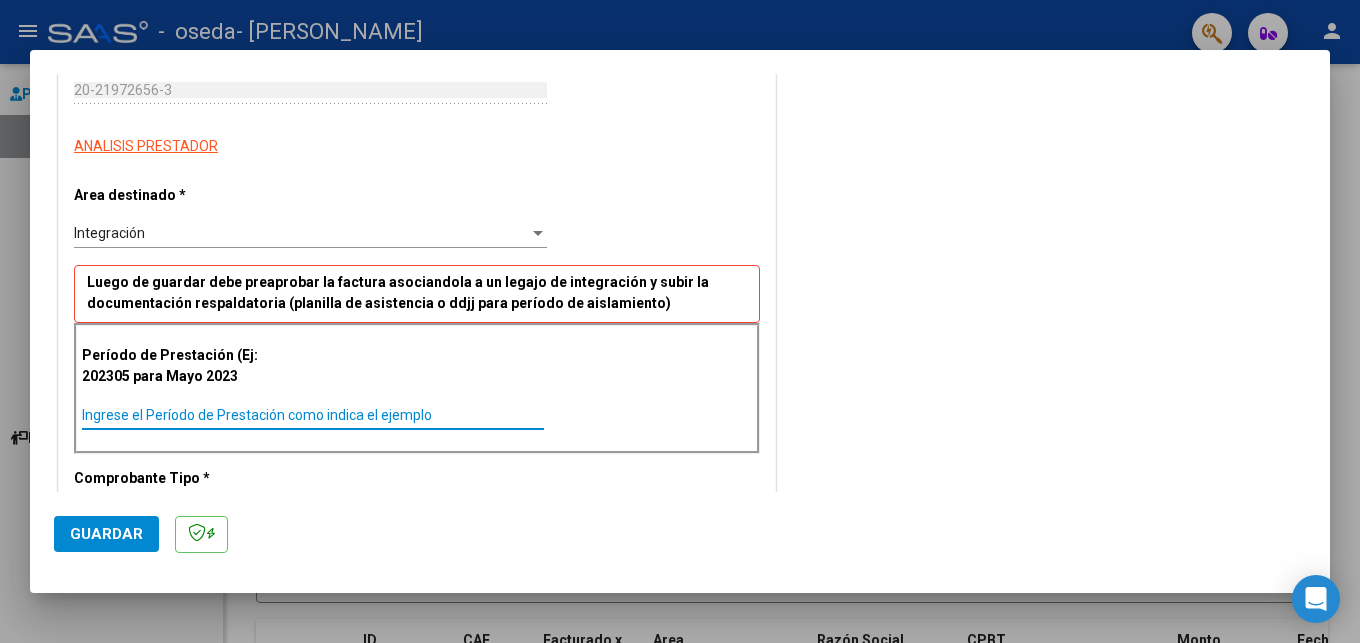 click on "Ingrese el Período de Prestación como indica el ejemplo" at bounding box center [313, 415] 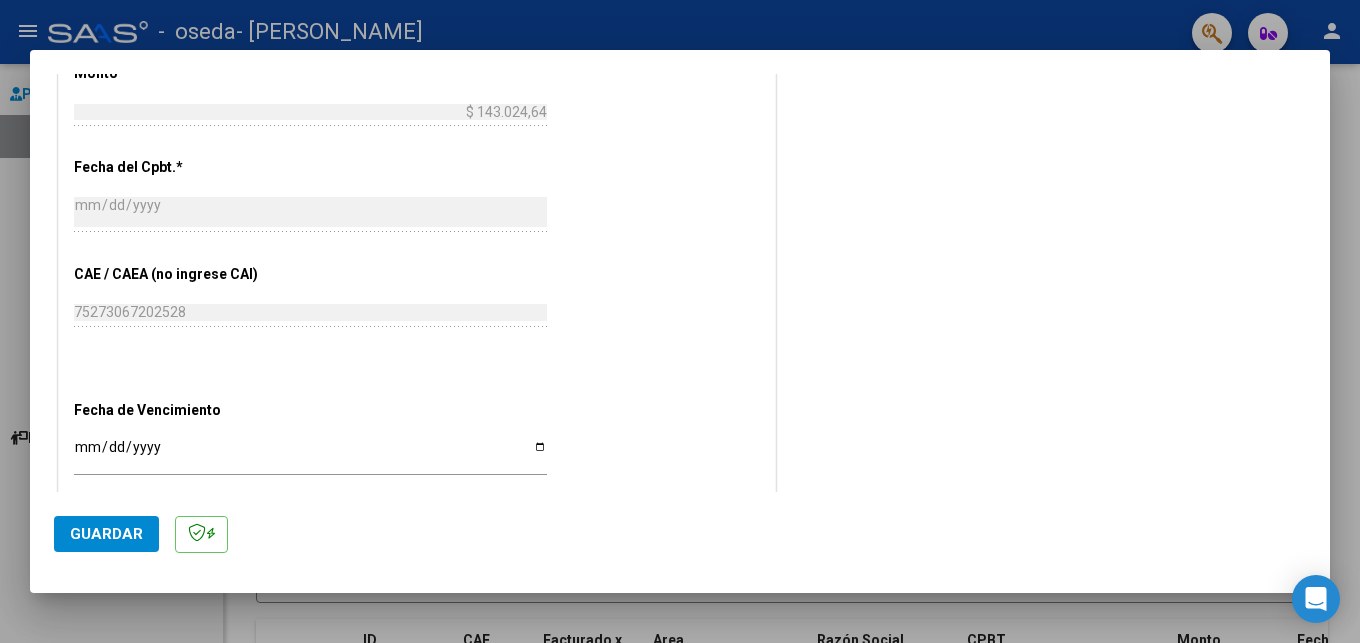 scroll, scrollTop: 1122, scrollLeft: 0, axis: vertical 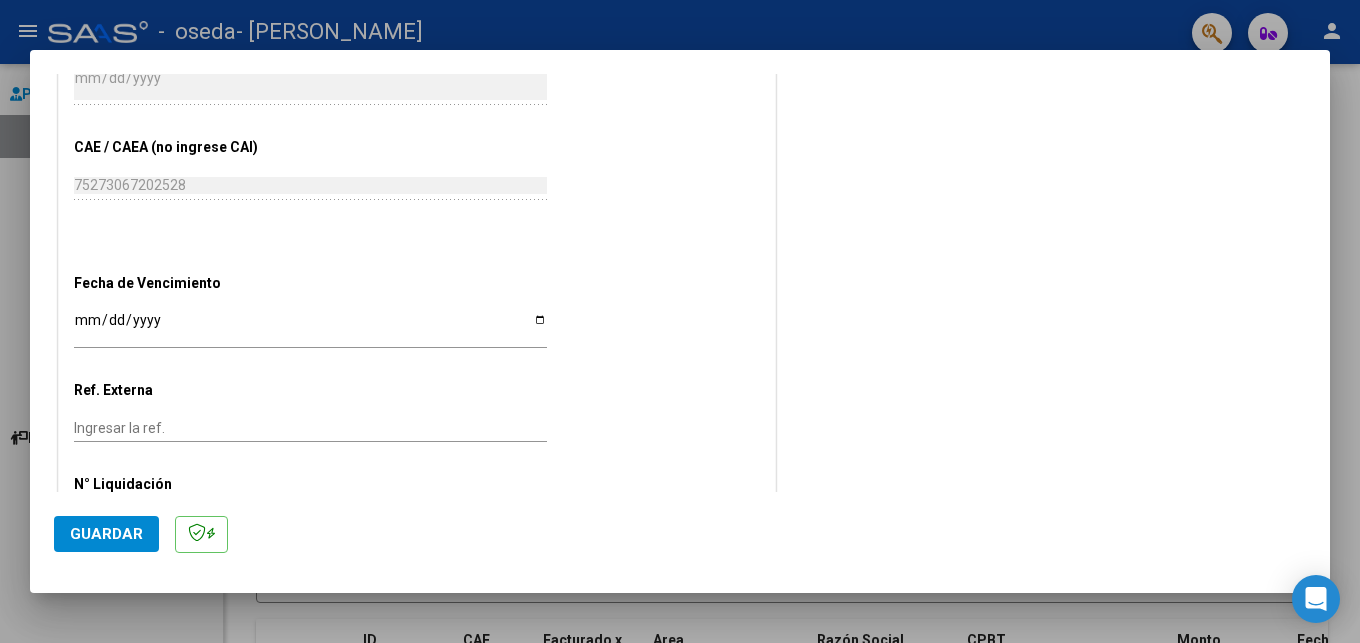 type on "202506" 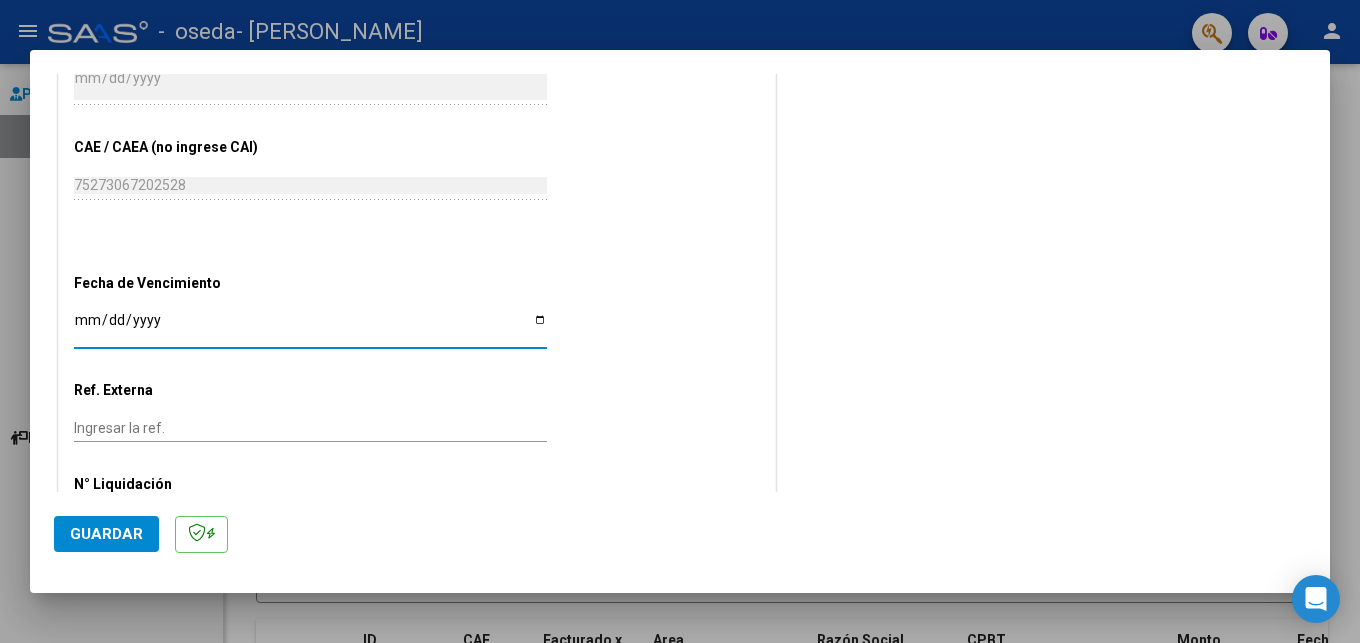 click on "Ingresar la fecha" at bounding box center [310, 327] 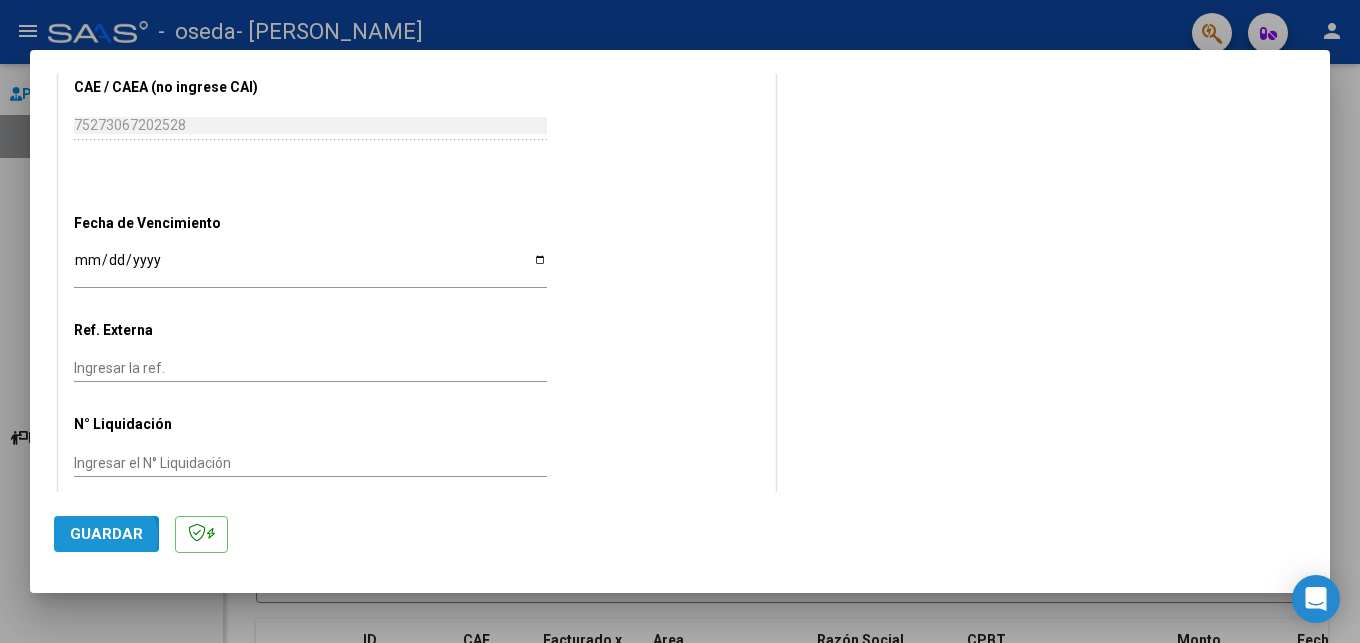 click on "Guardar" 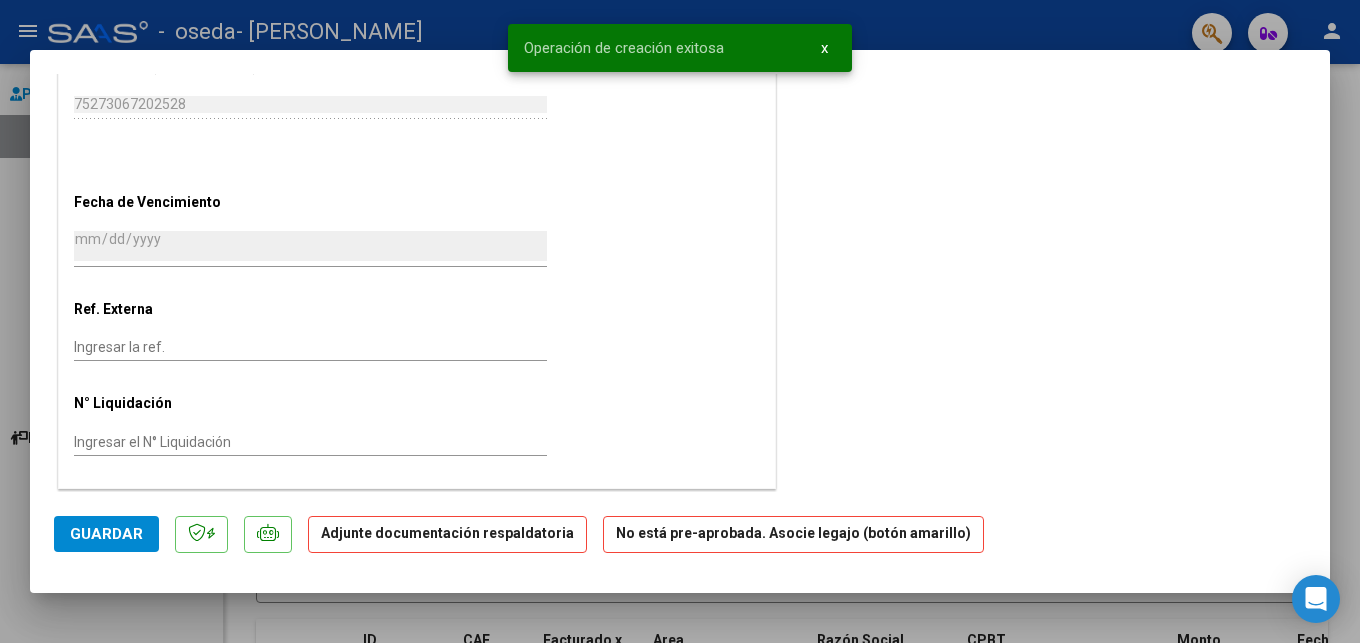 scroll, scrollTop: 0, scrollLeft: 0, axis: both 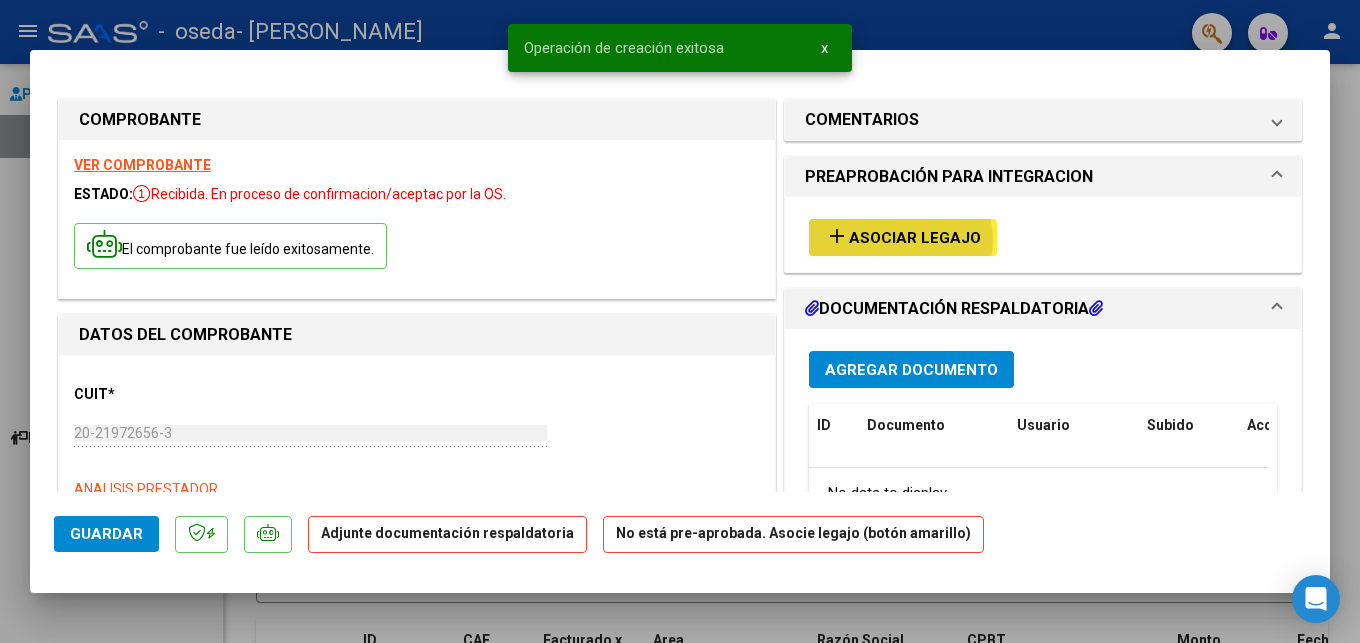 click on "Asociar Legajo" at bounding box center [915, 238] 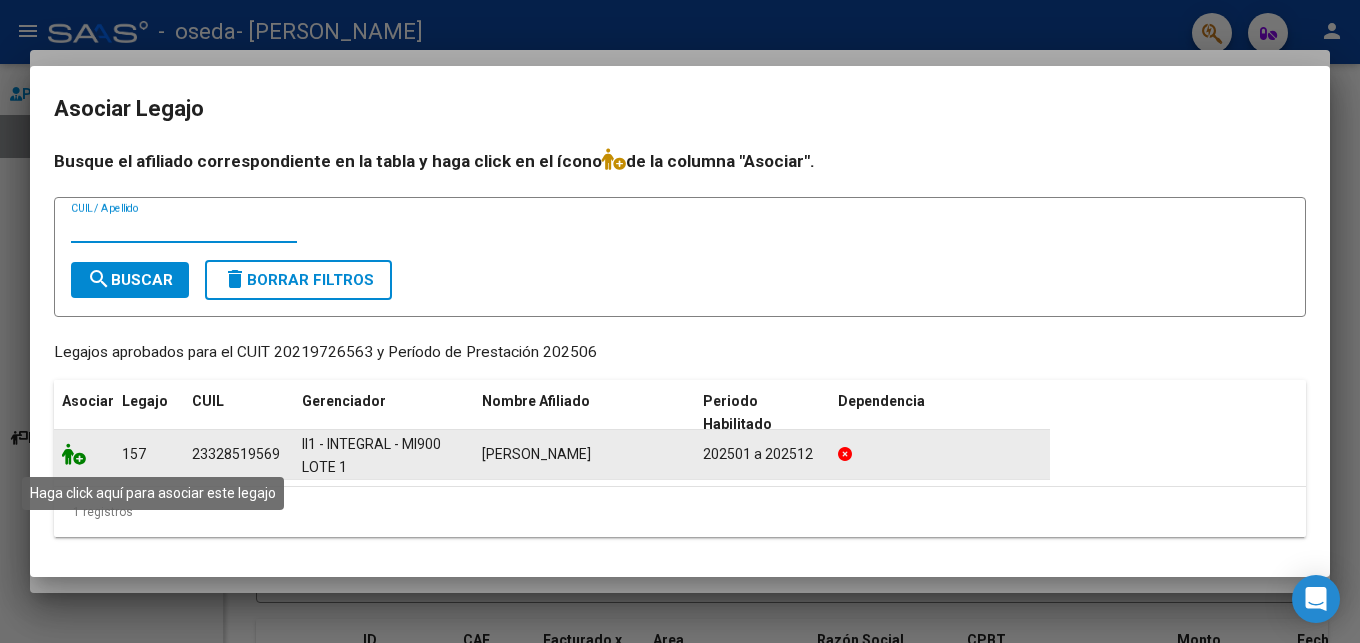 click 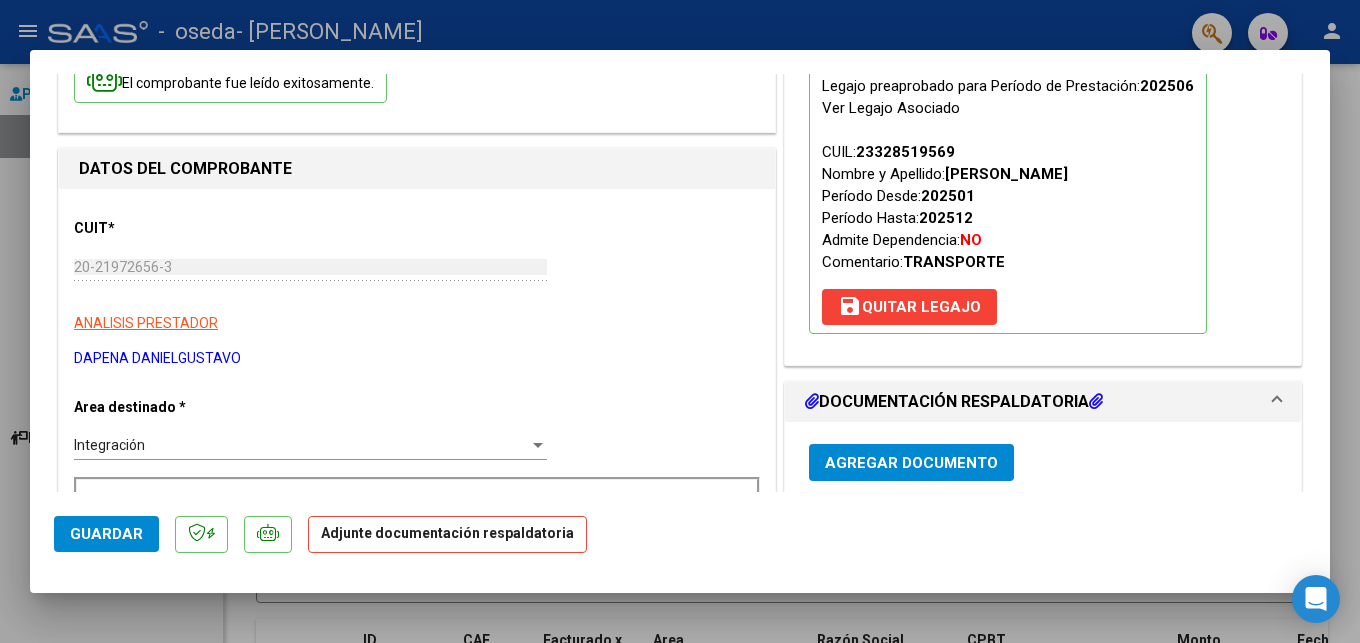 scroll, scrollTop: 204, scrollLeft: 0, axis: vertical 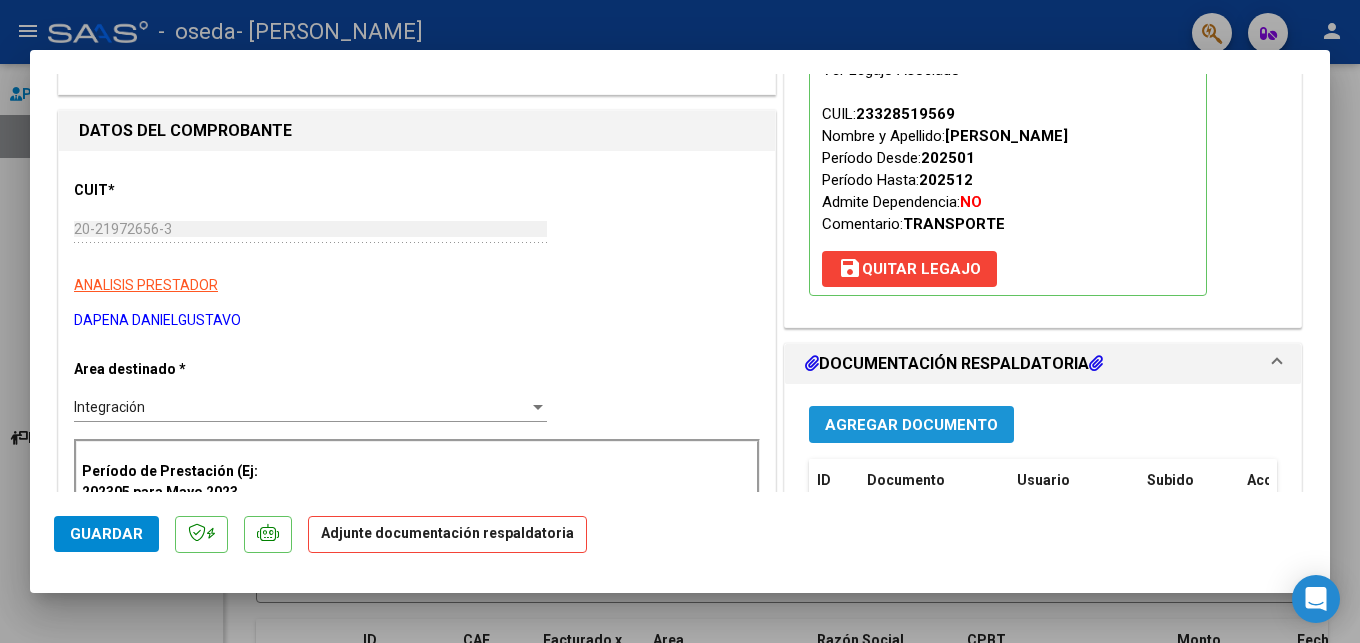 click on "Agregar Documento" at bounding box center [911, 425] 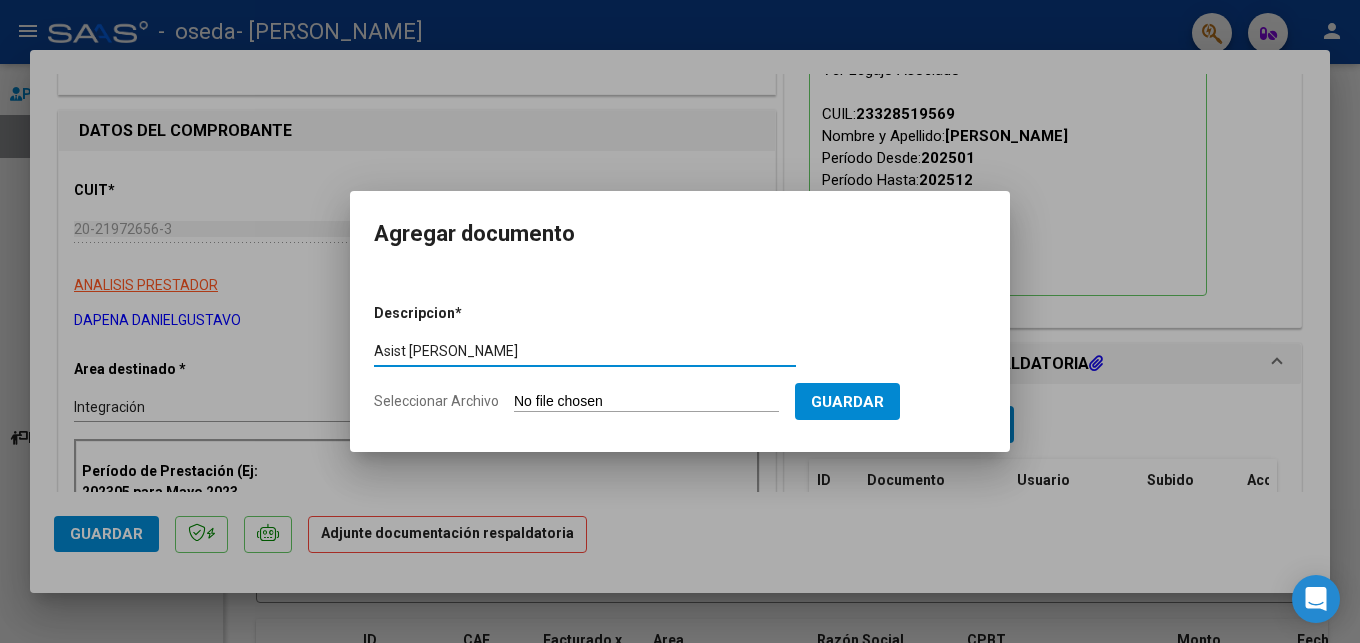 type on "Asist [PERSON_NAME]" 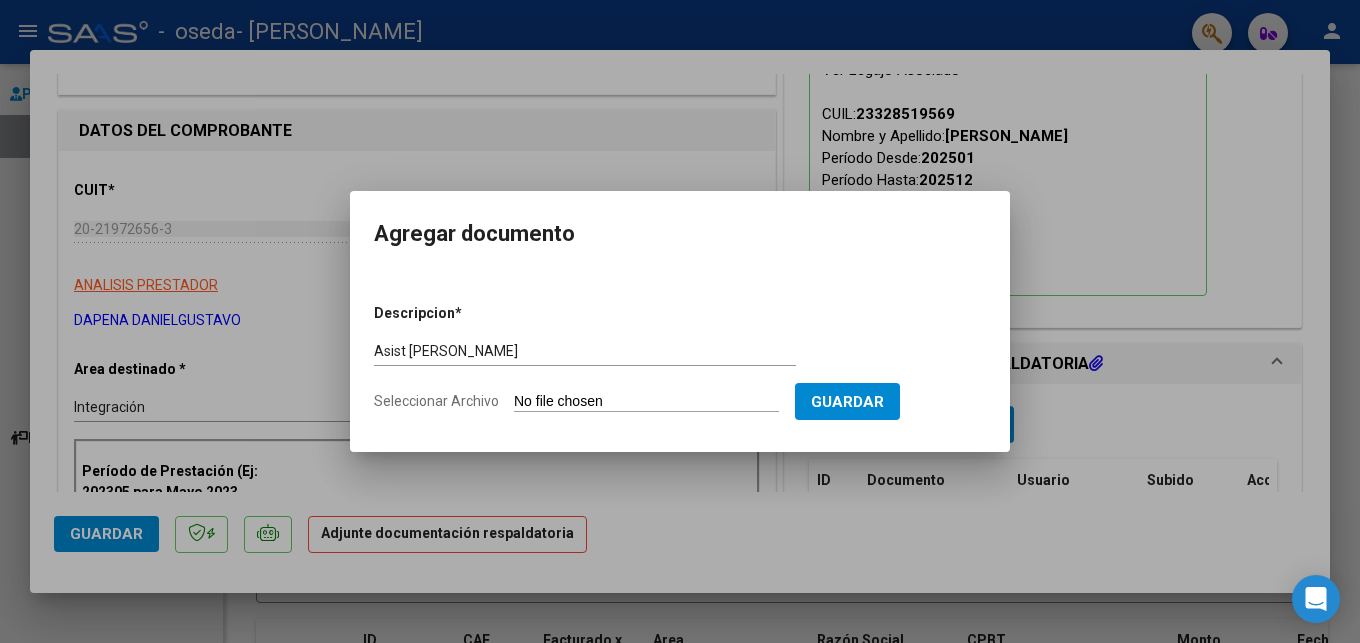 click on "Seleccionar Archivo" at bounding box center [646, 402] 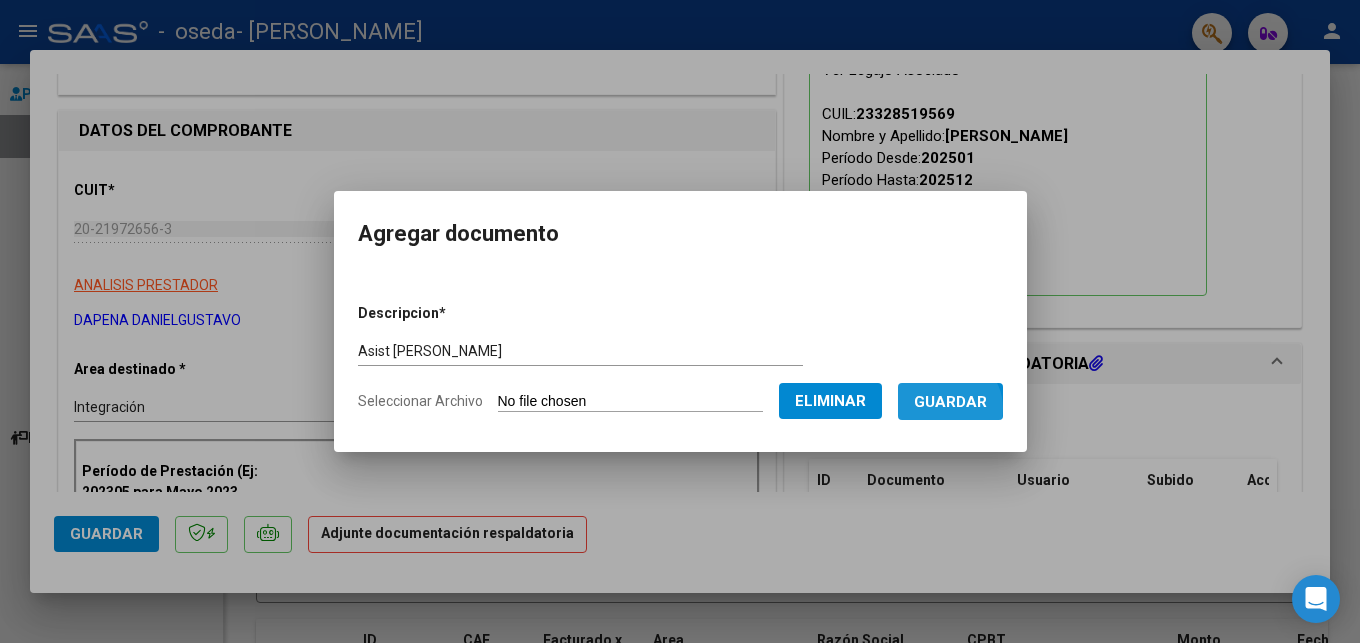 click on "Guardar" at bounding box center [950, 402] 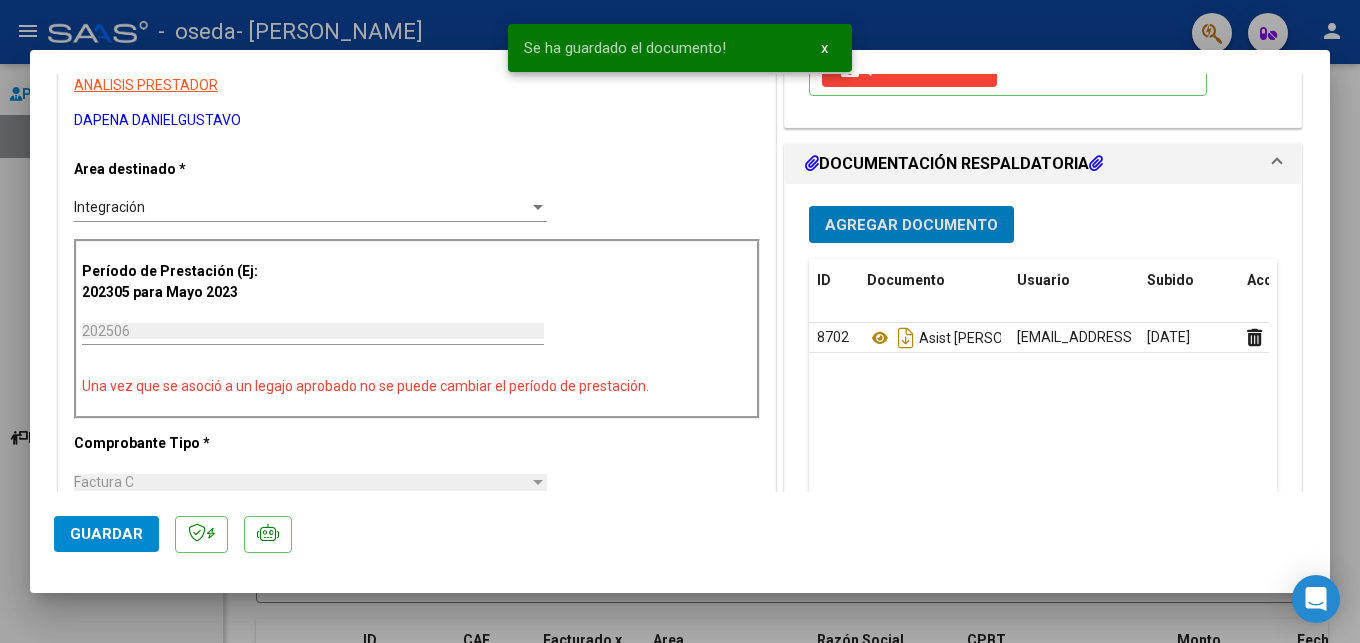 scroll, scrollTop: 408, scrollLeft: 0, axis: vertical 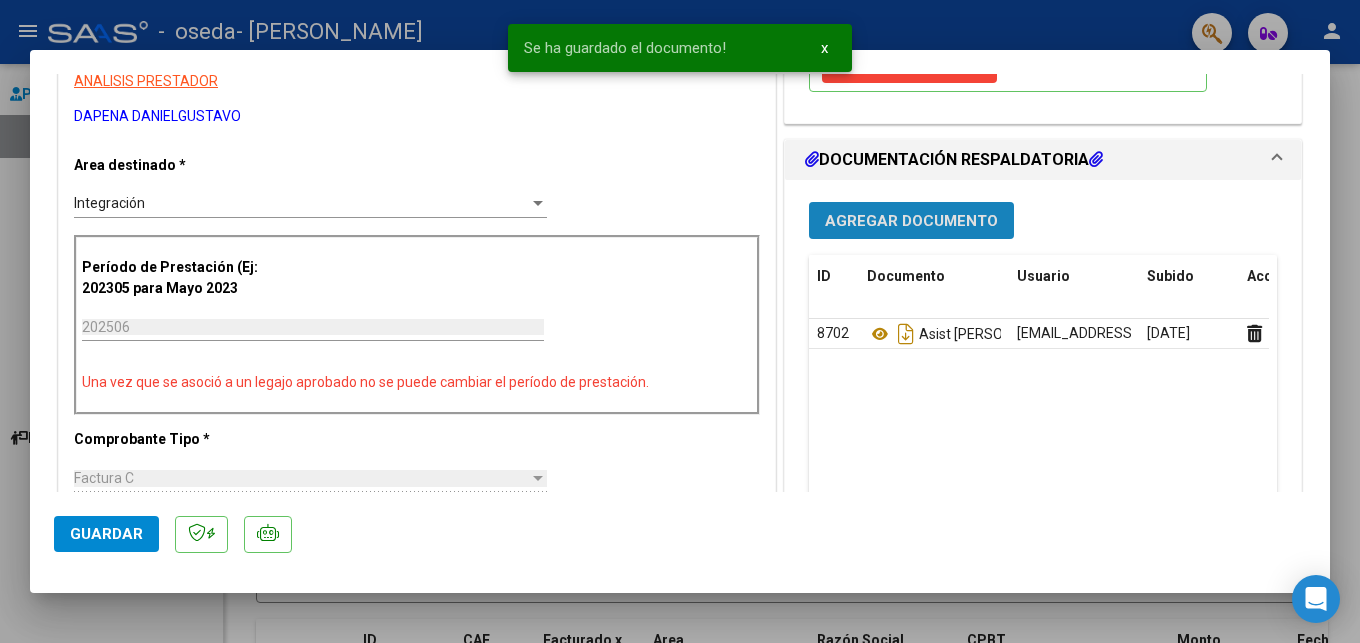 click on "Agregar Documento" at bounding box center [911, 221] 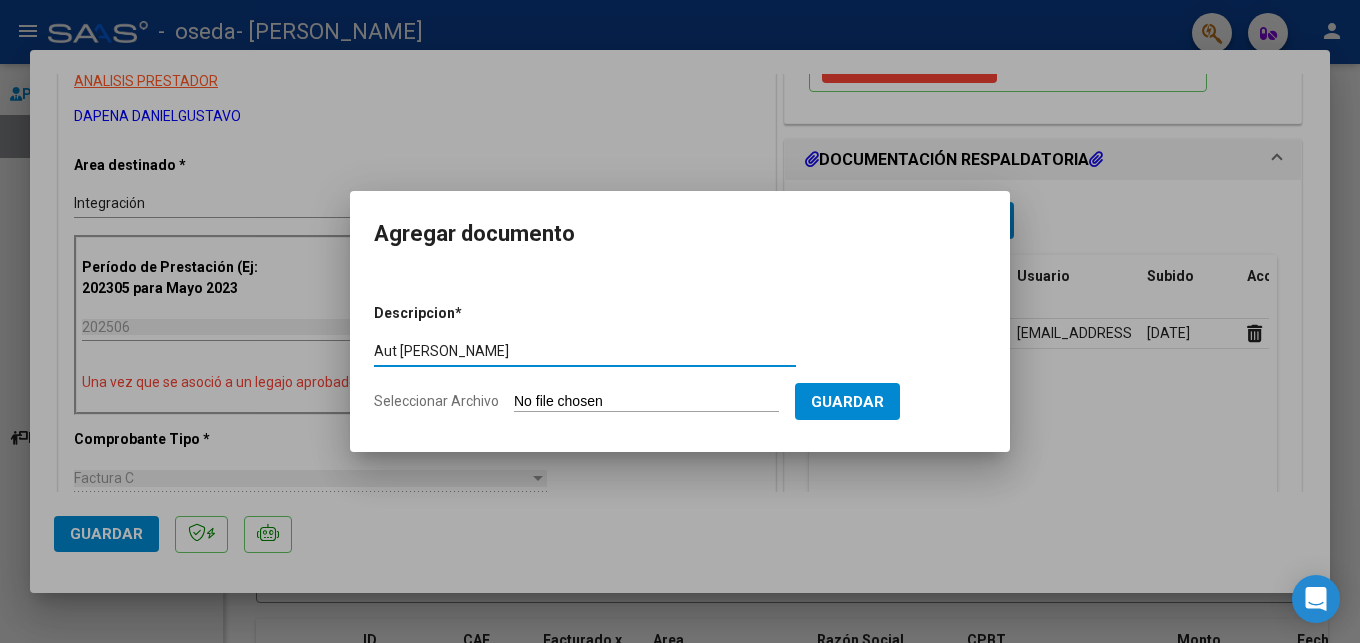 type on "Aut [PERSON_NAME]" 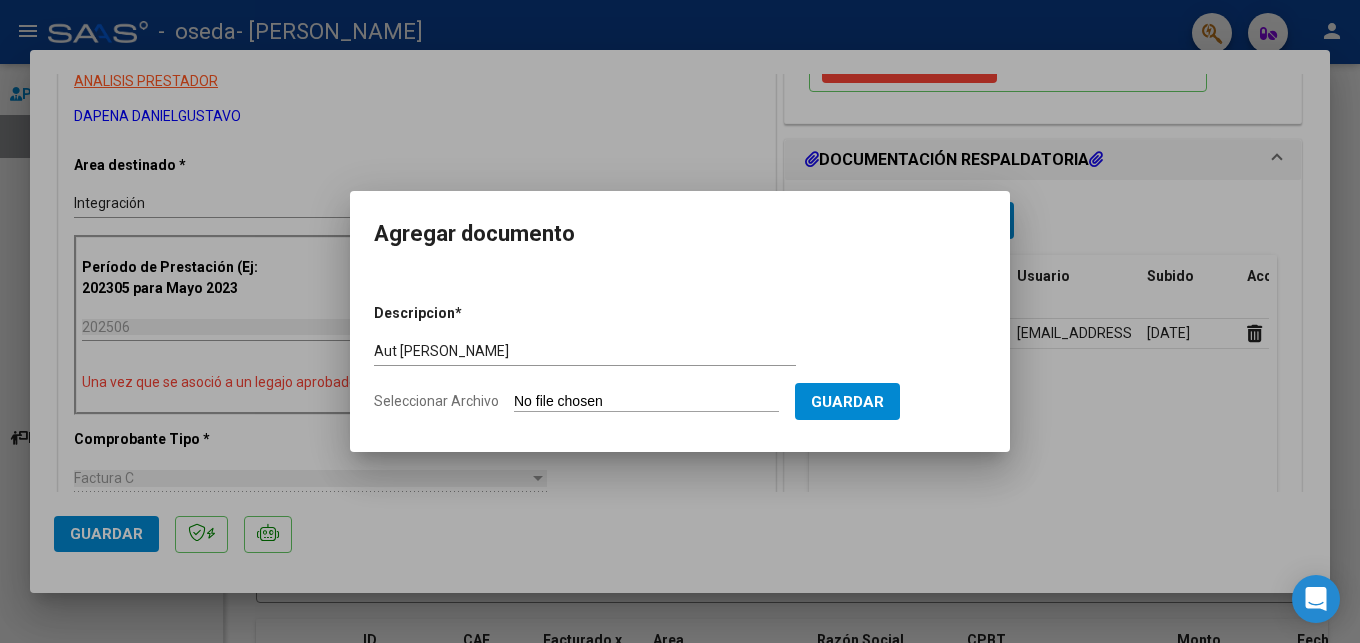 click on "Seleccionar Archivo" at bounding box center [646, 402] 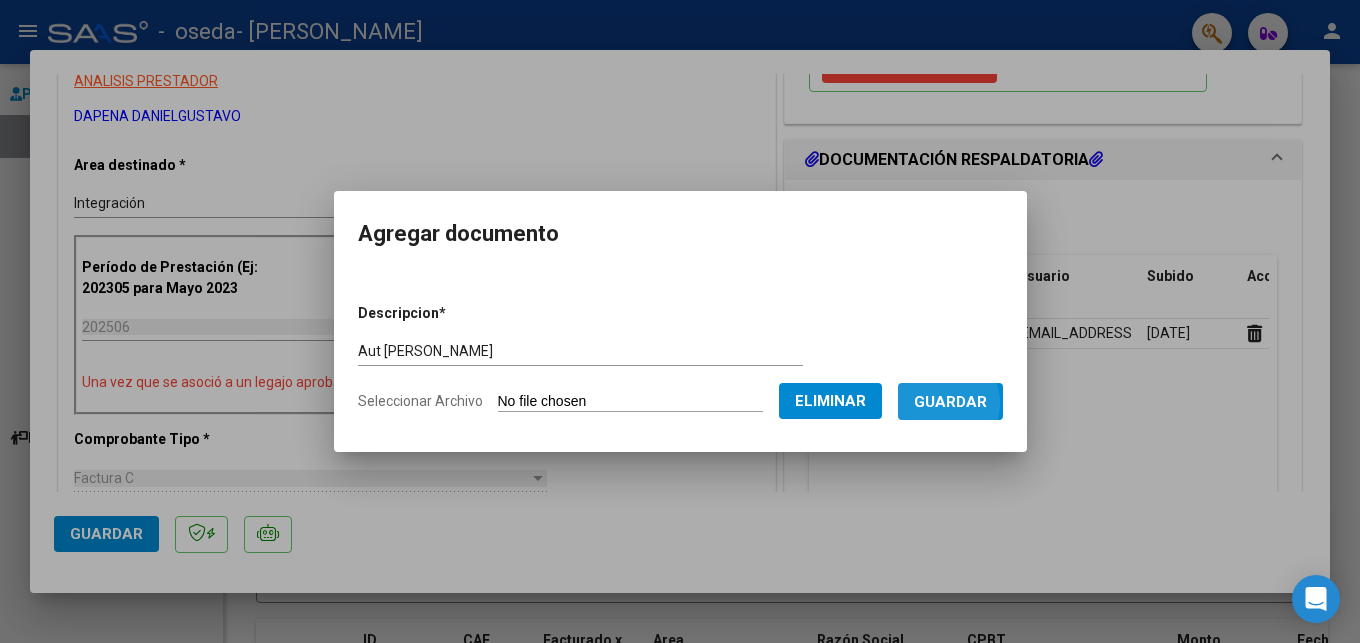 click on "Guardar" at bounding box center (950, 402) 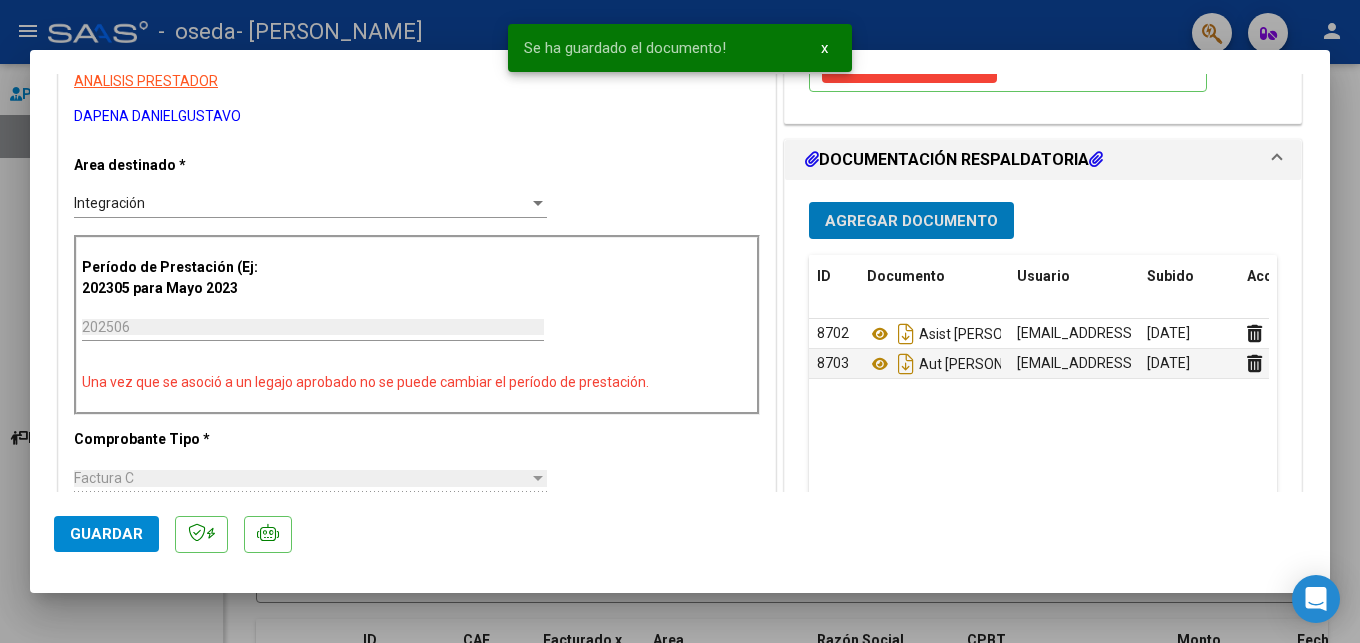 scroll, scrollTop: 714, scrollLeft: 0, axis: vertical 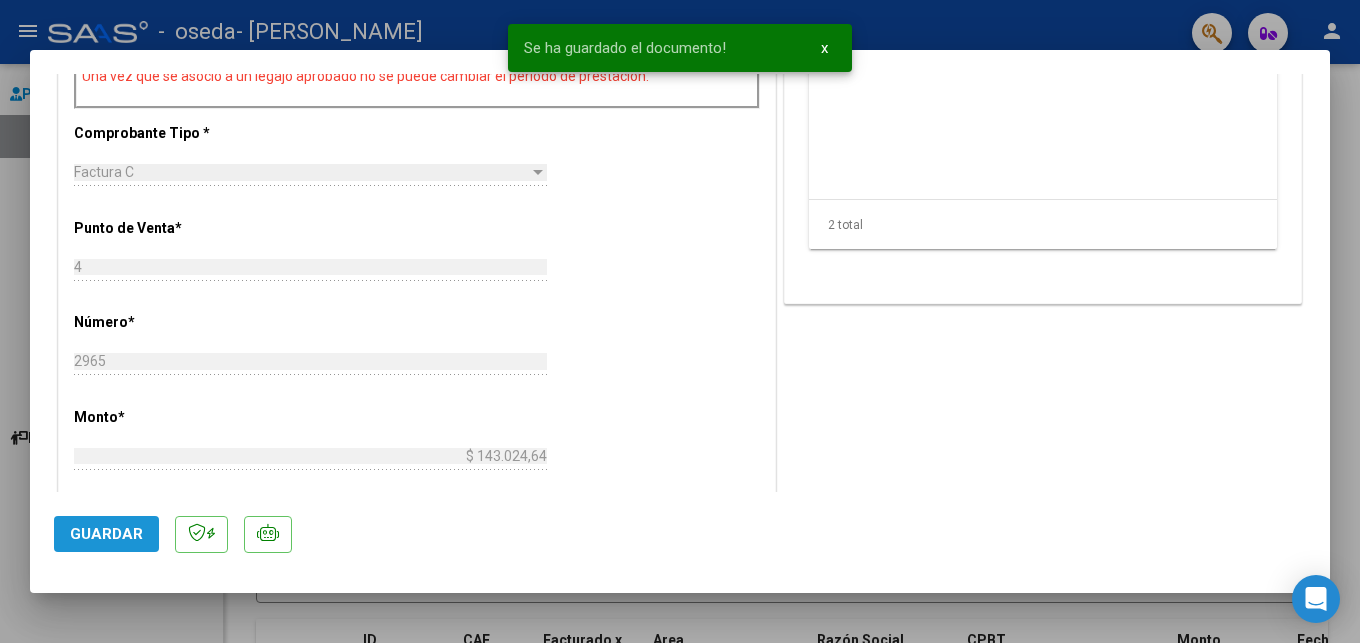 click on "Guardar" 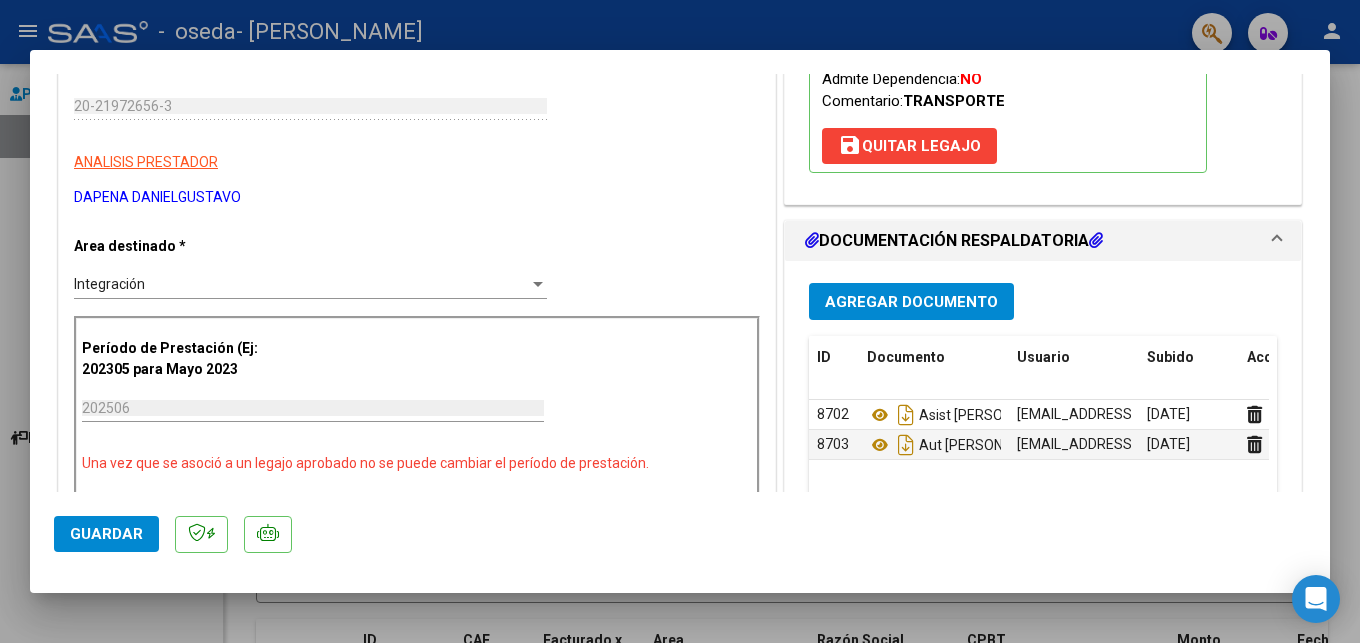 scroll, scrollTop: 0, scrollLeft: 0, axis: both 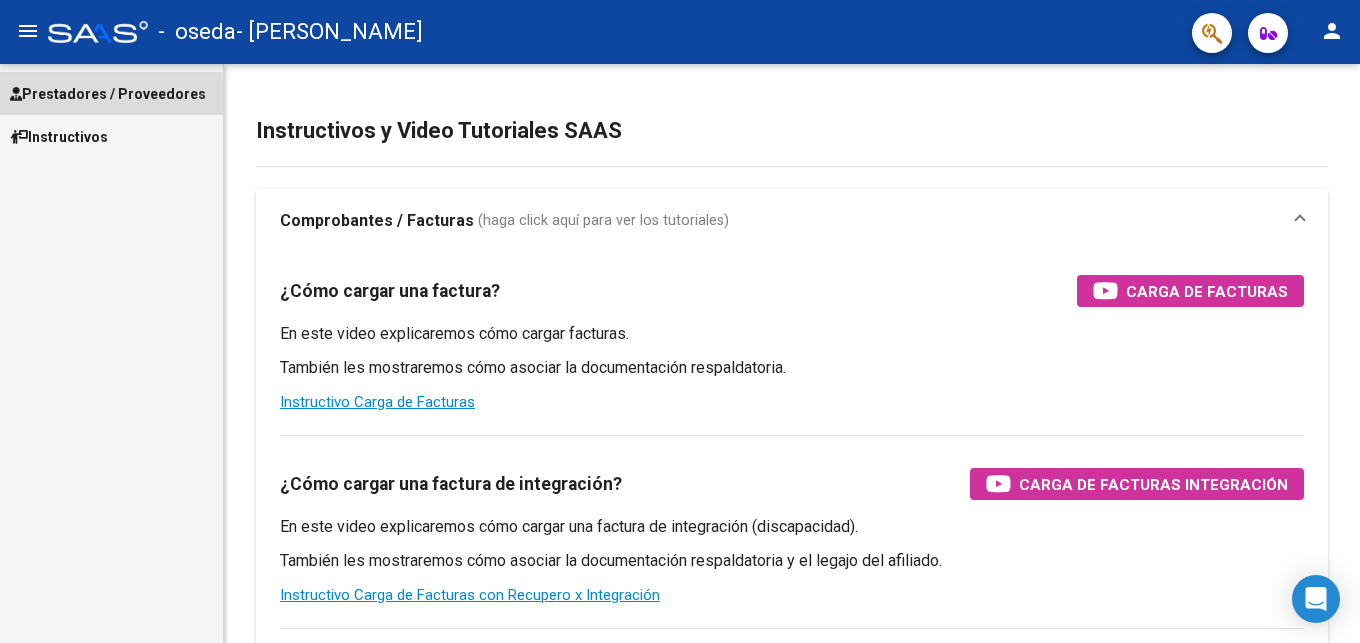 click on "Prestadores / Proveedores" at bounding box center [108, 94] 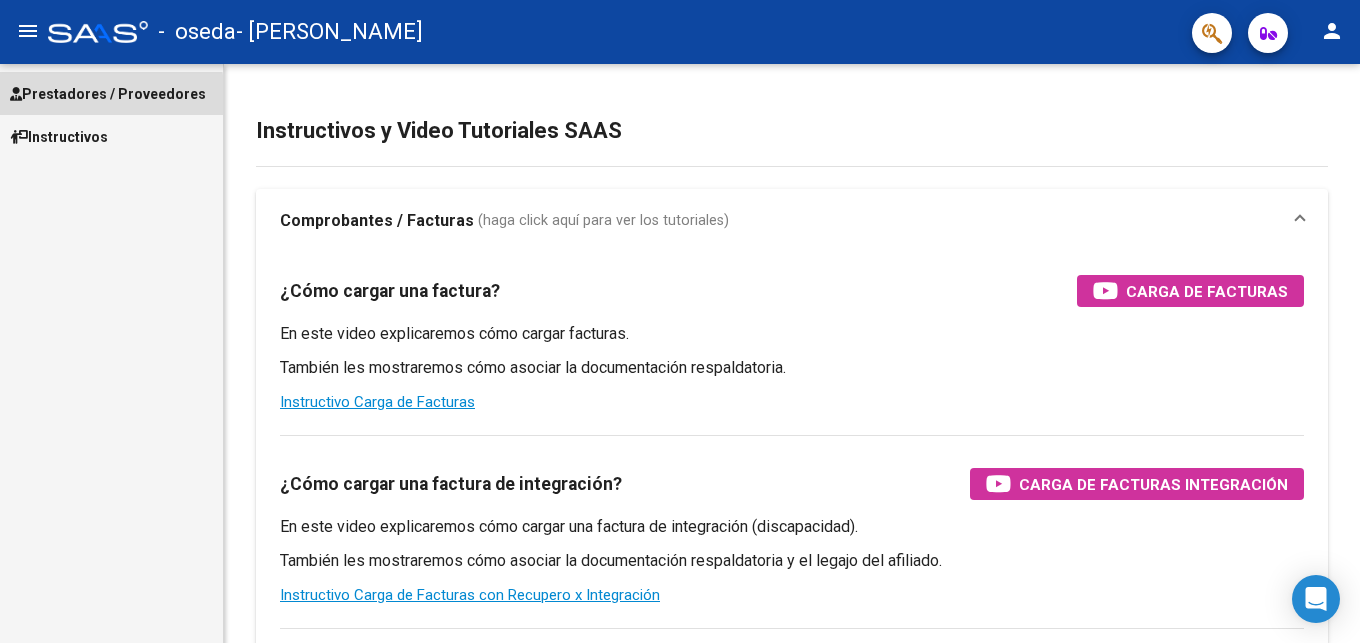 click on "Prestadores / Proveedores" at bounding box center (108, 94) 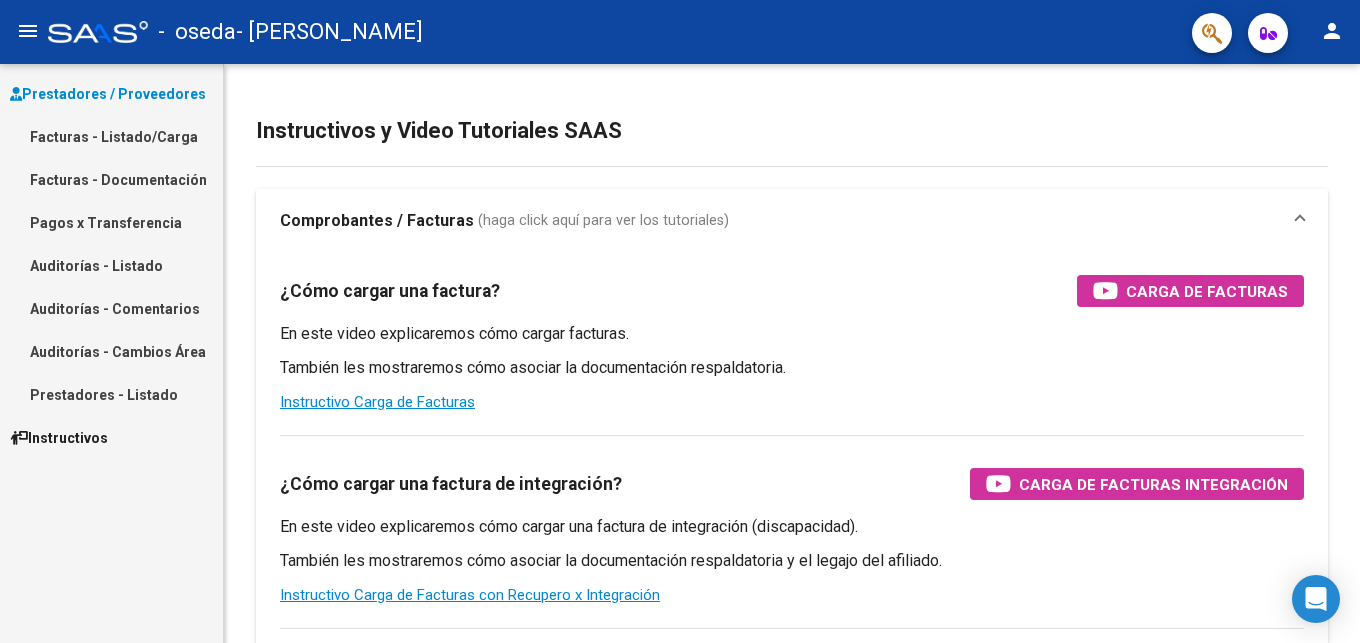 click on "Facturas - Listado/Carga" at bounding box center (111, 136) 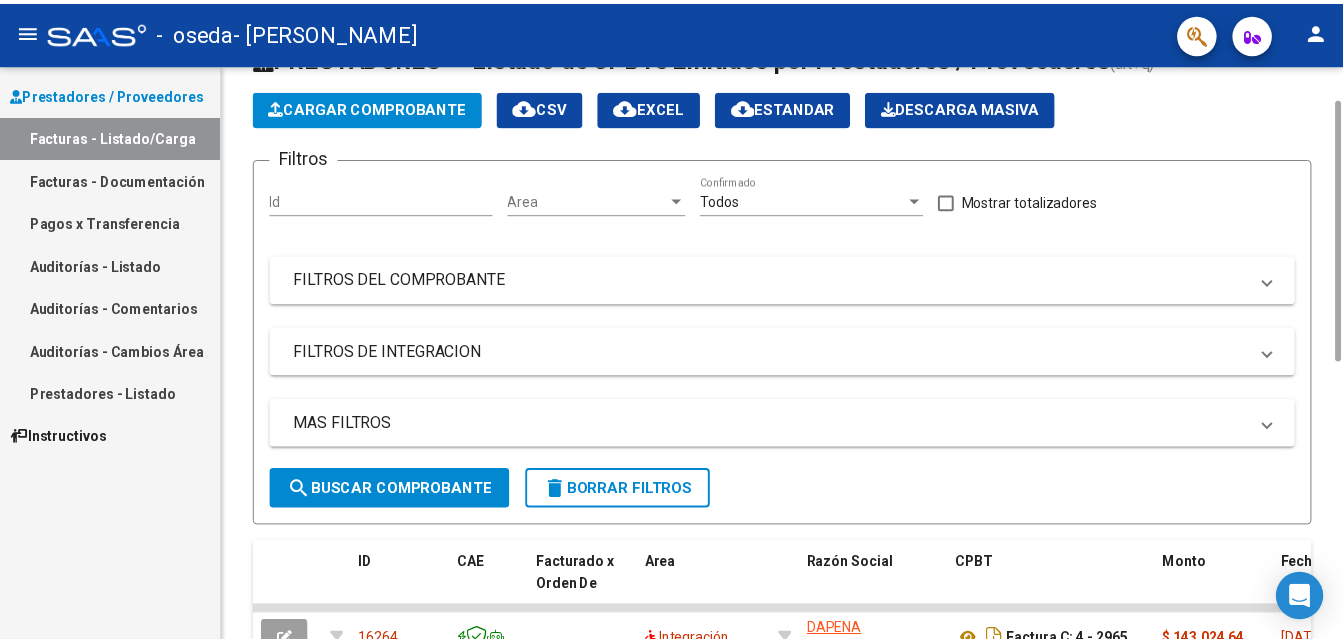 scroll, scrollTop: 484, scrollLeft: 0, axis: vertical 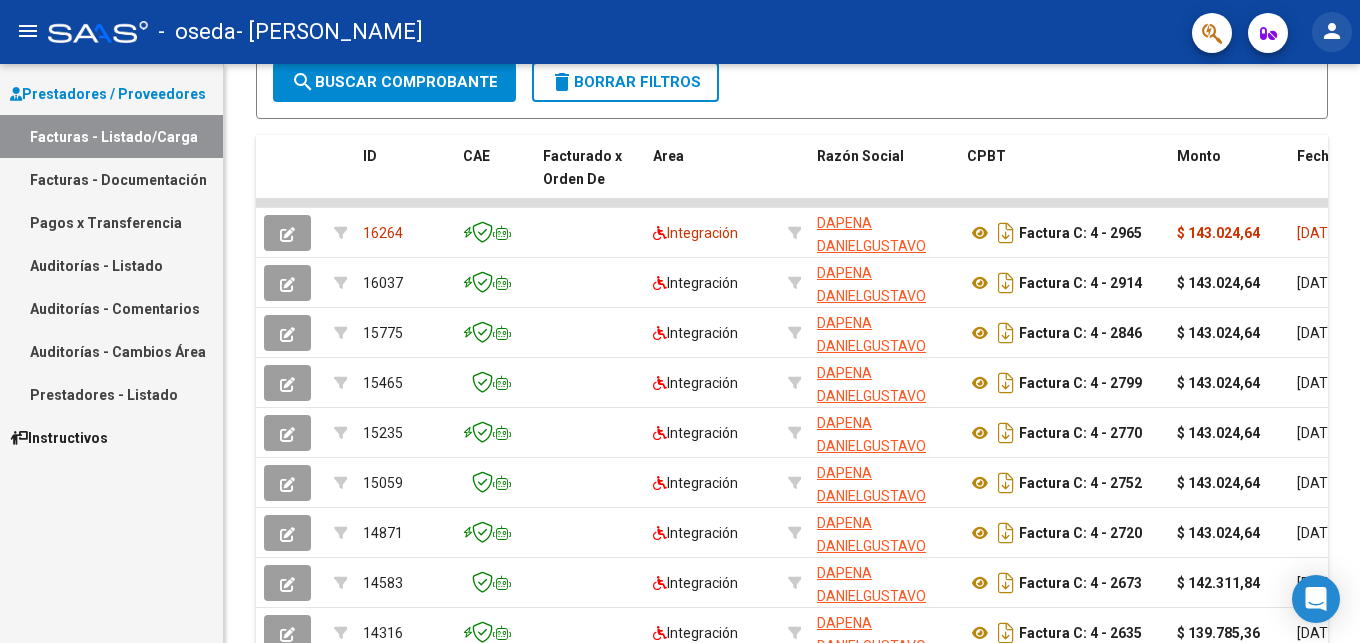 click on "person" 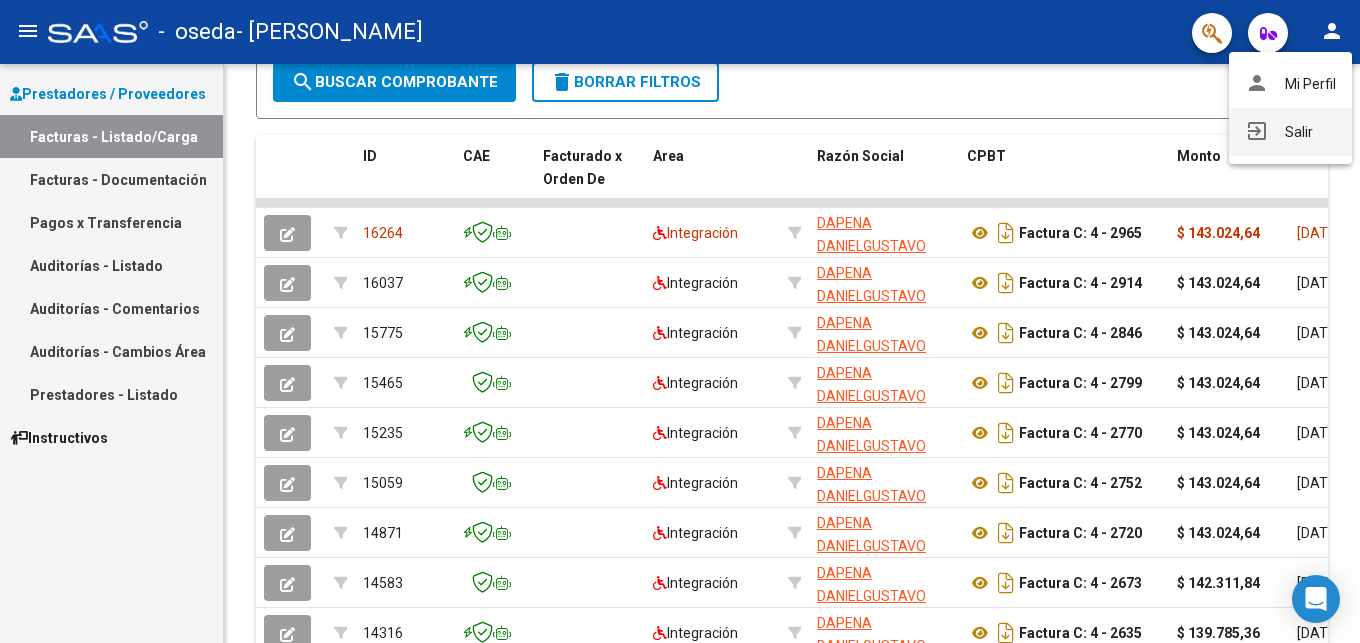 click on "exit_to_app  Salir" at bounding box center [1290, 132] 